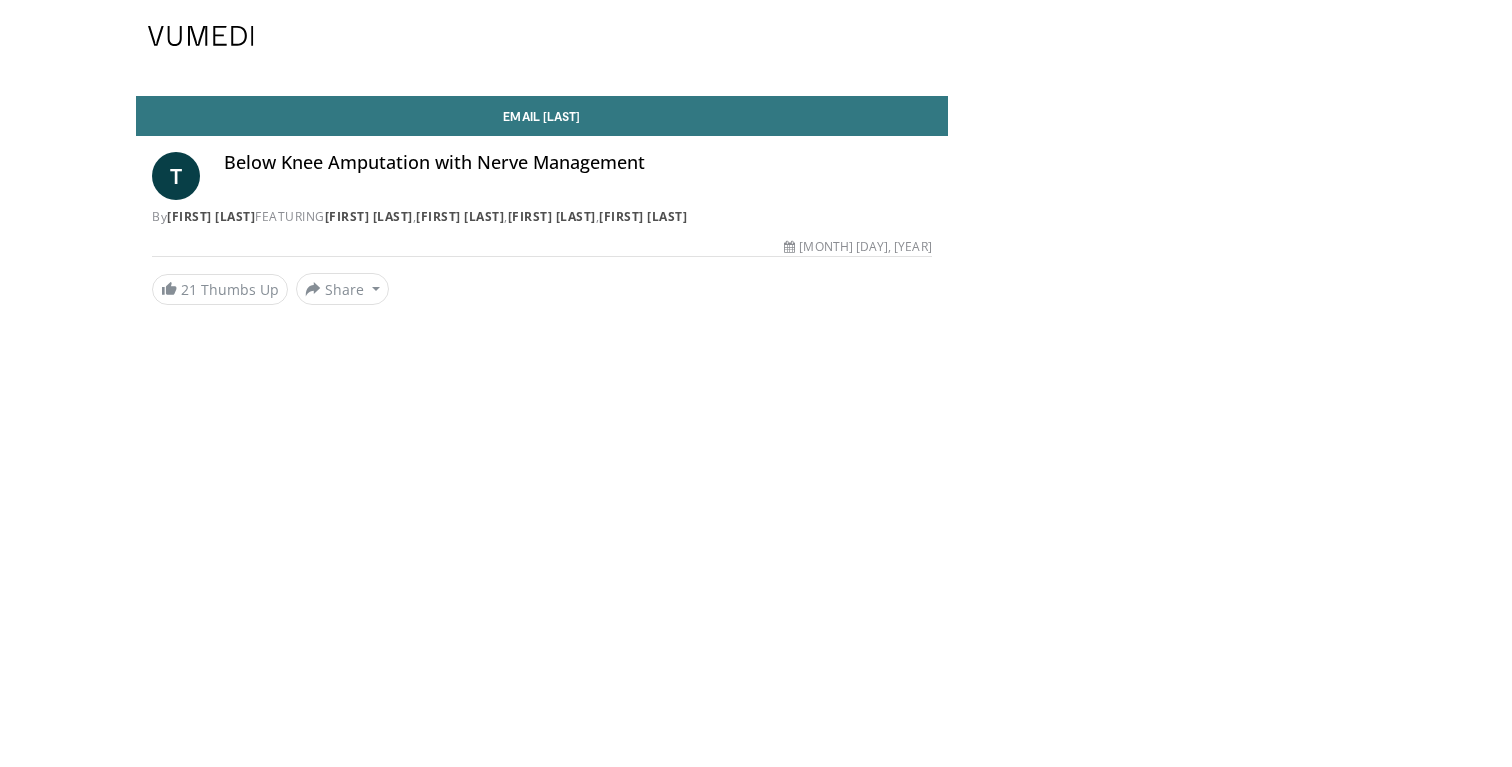 scroll, scrollTop: 0, scrollLeft: 0, axis: both 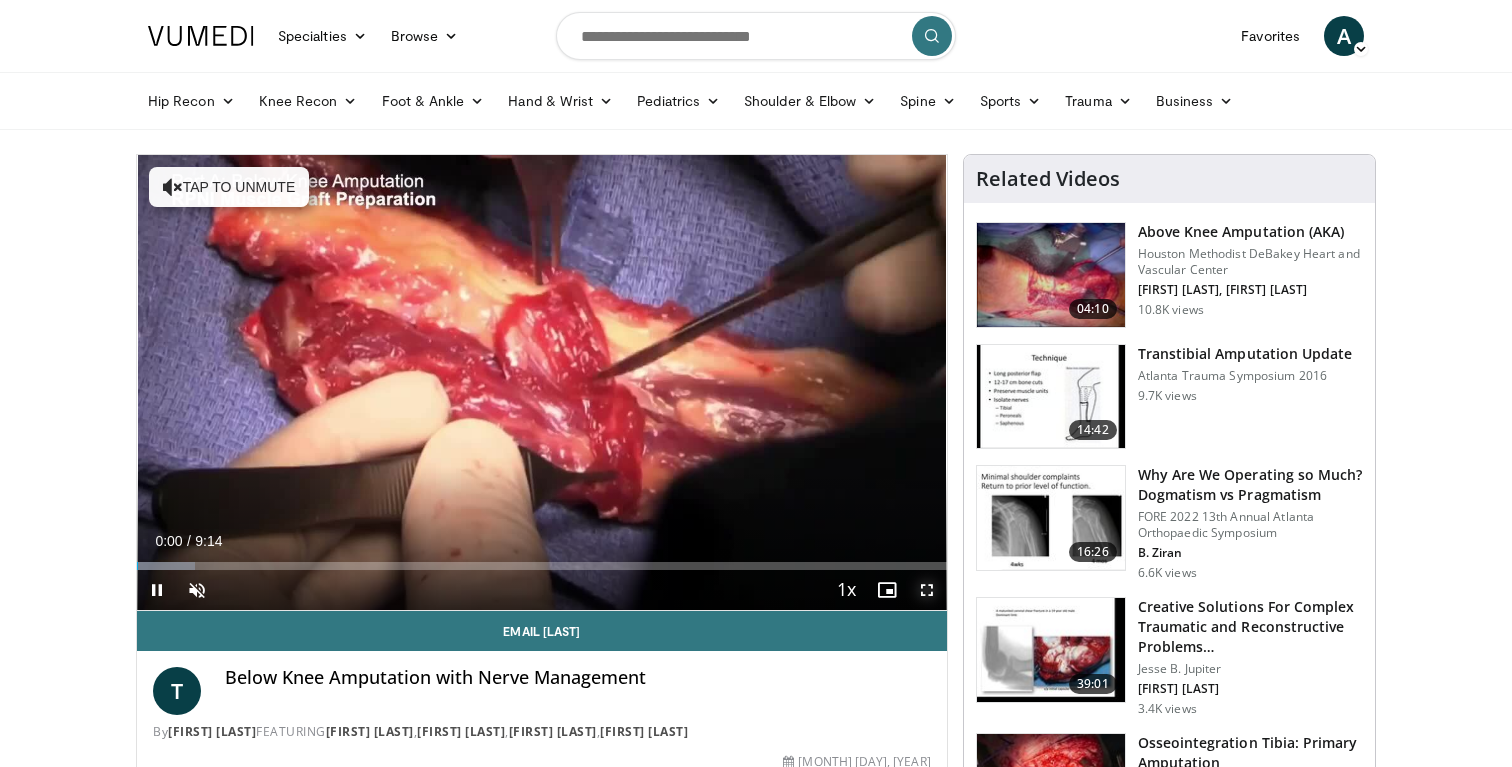 click at bounding box center [927, 590] 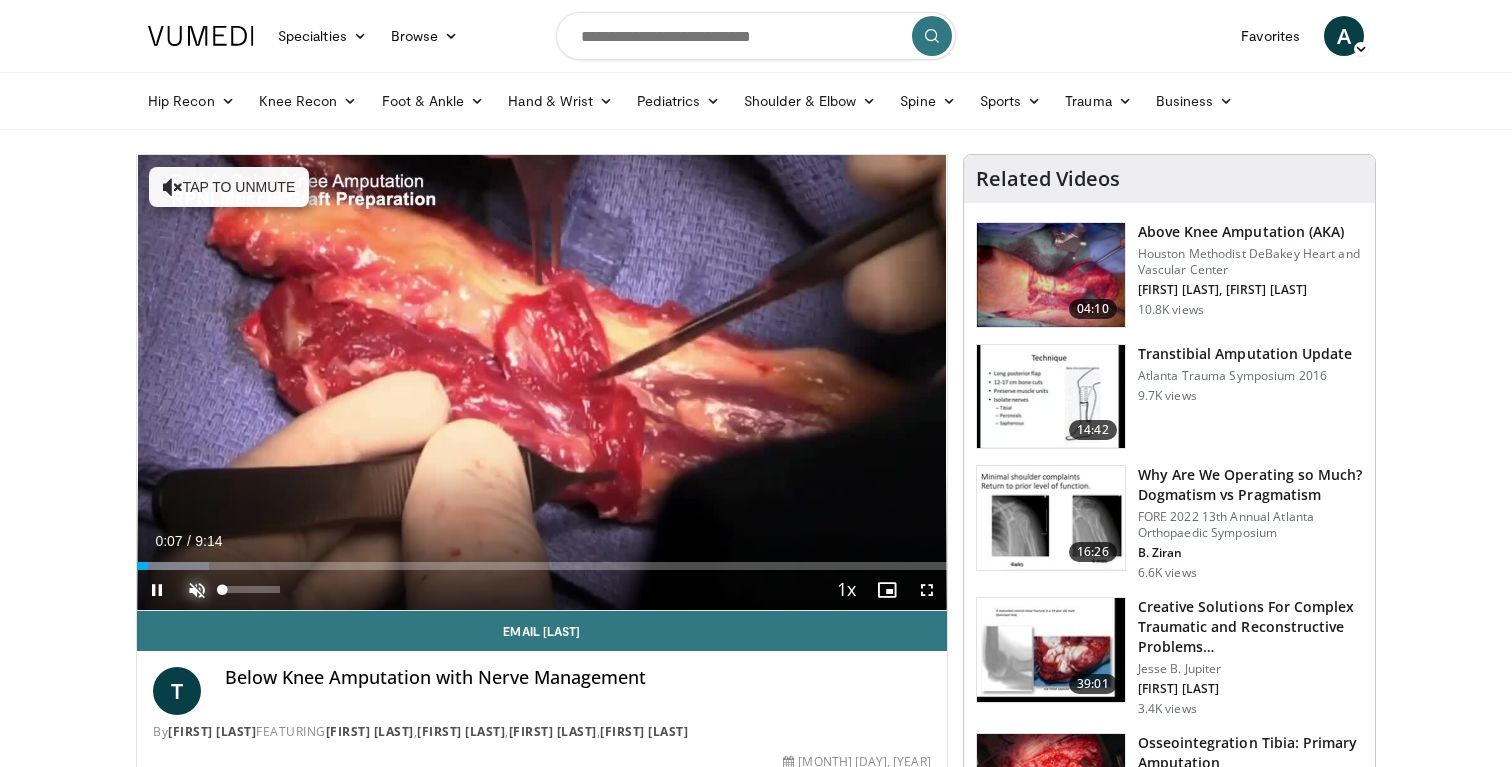 click at bounding box center [197, 590] 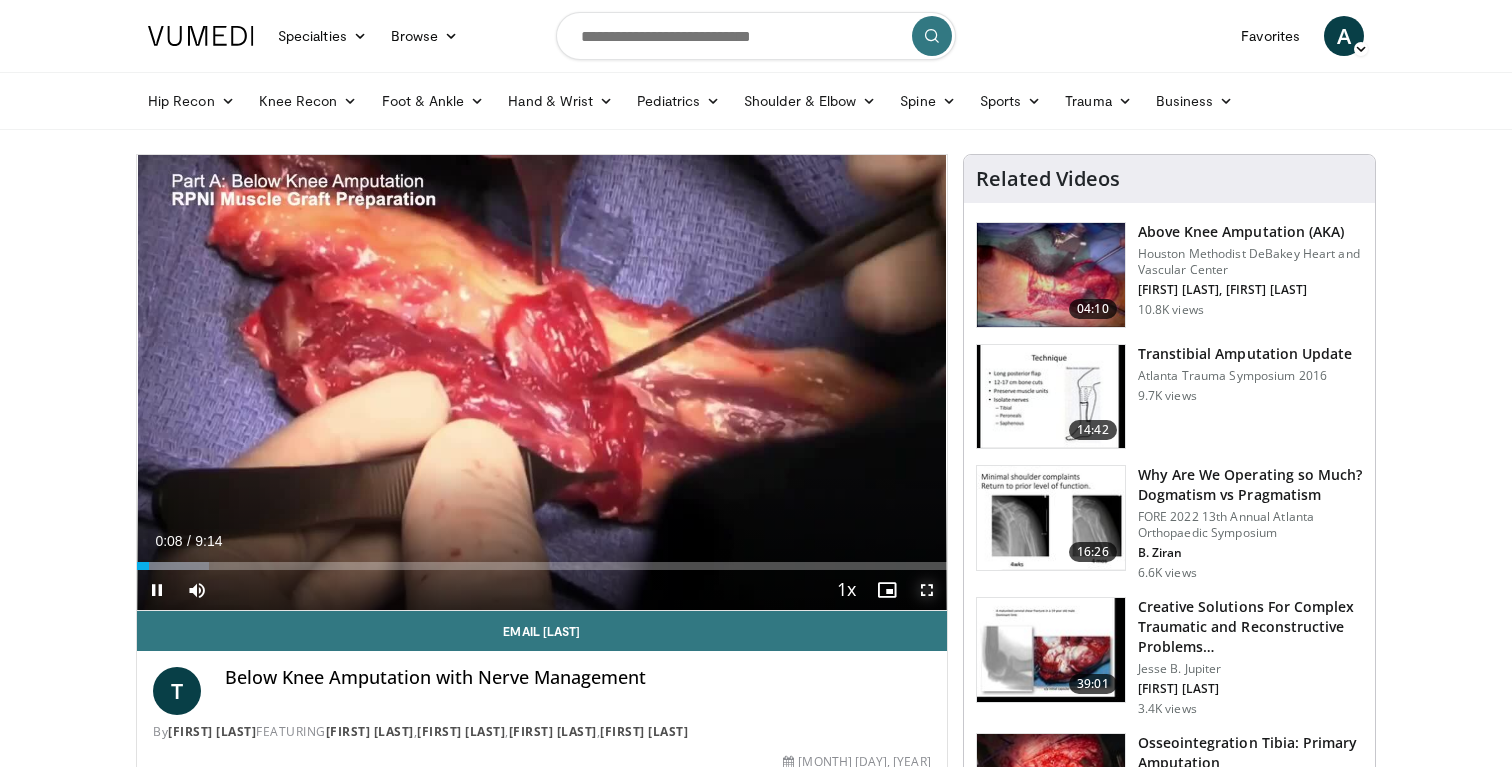 click at bounding box center [927, 590] 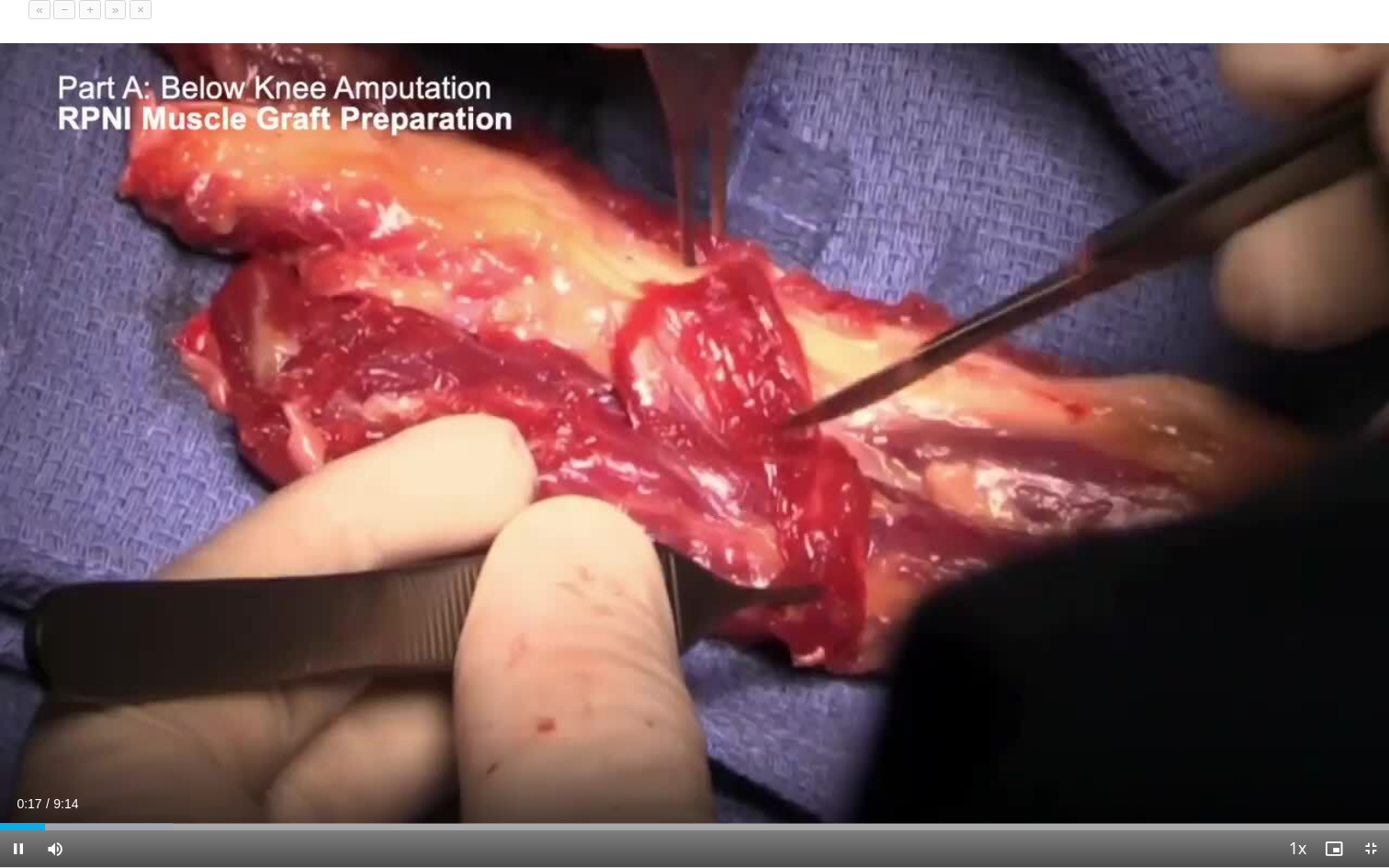 click on "+" at bounding box center [90, 9] 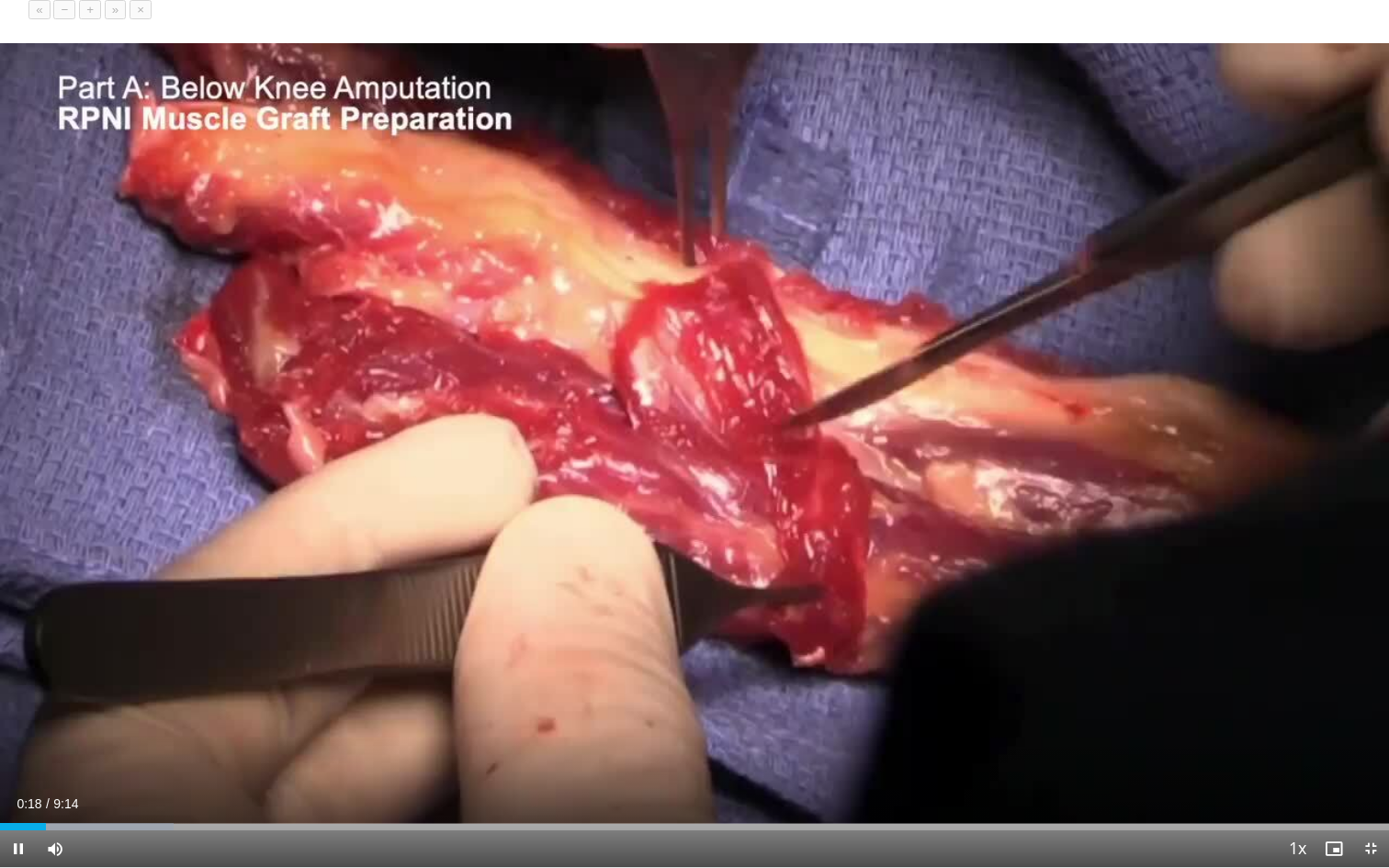 click on "+" at bounding box center [90, 9] 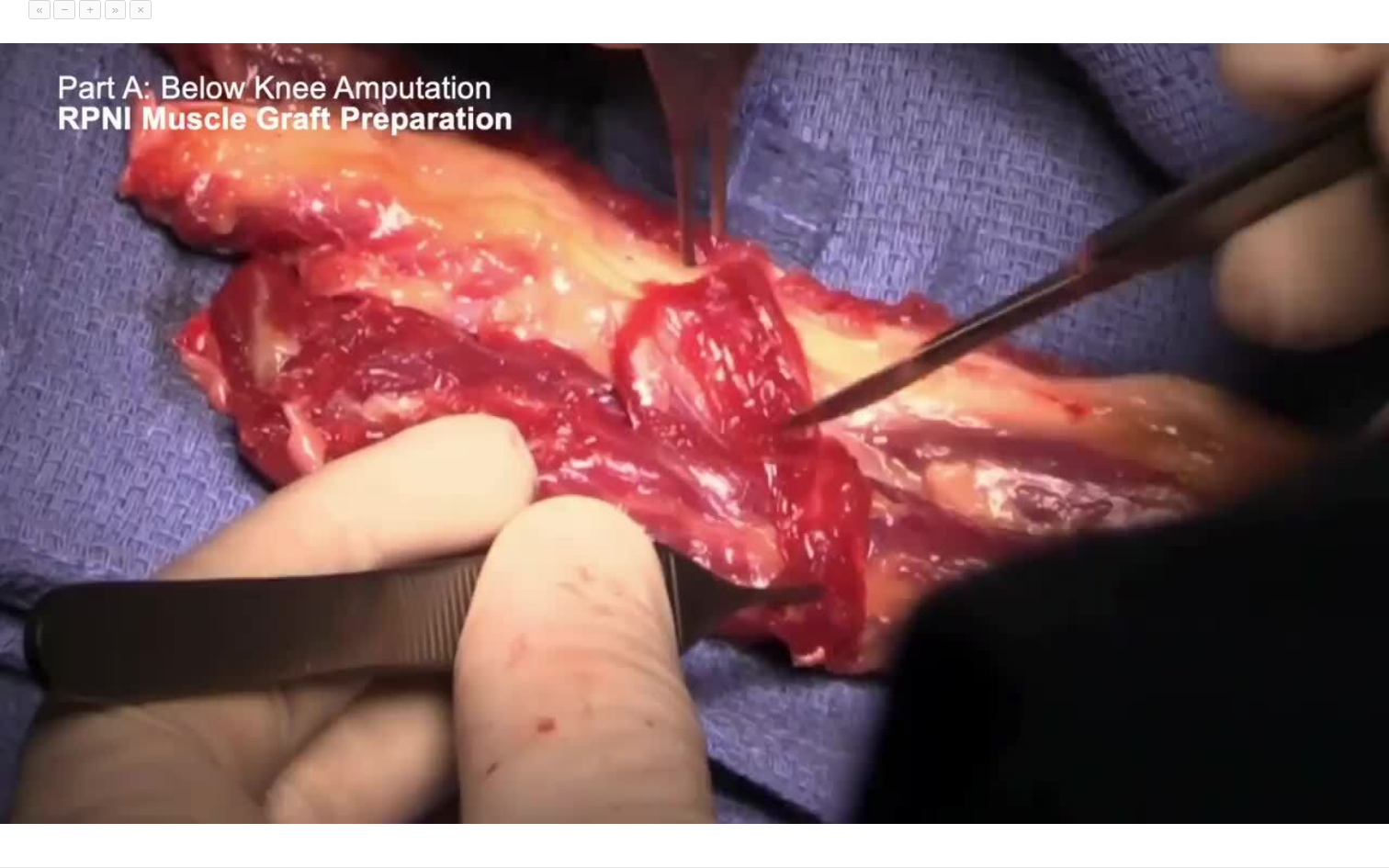 click on "+" at bounding box center [90, 9] 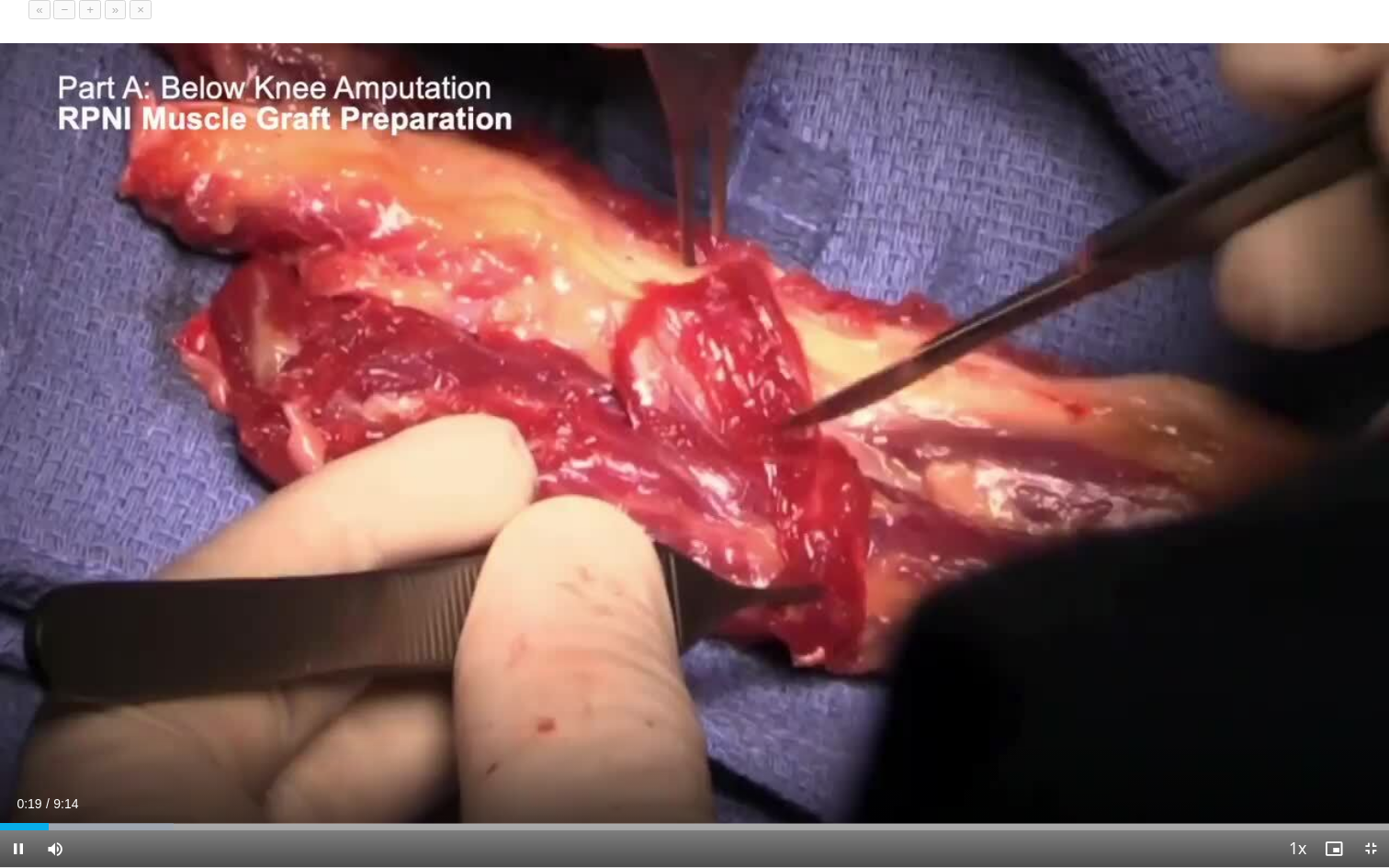 click on "+" at bounding box center [90, 9] 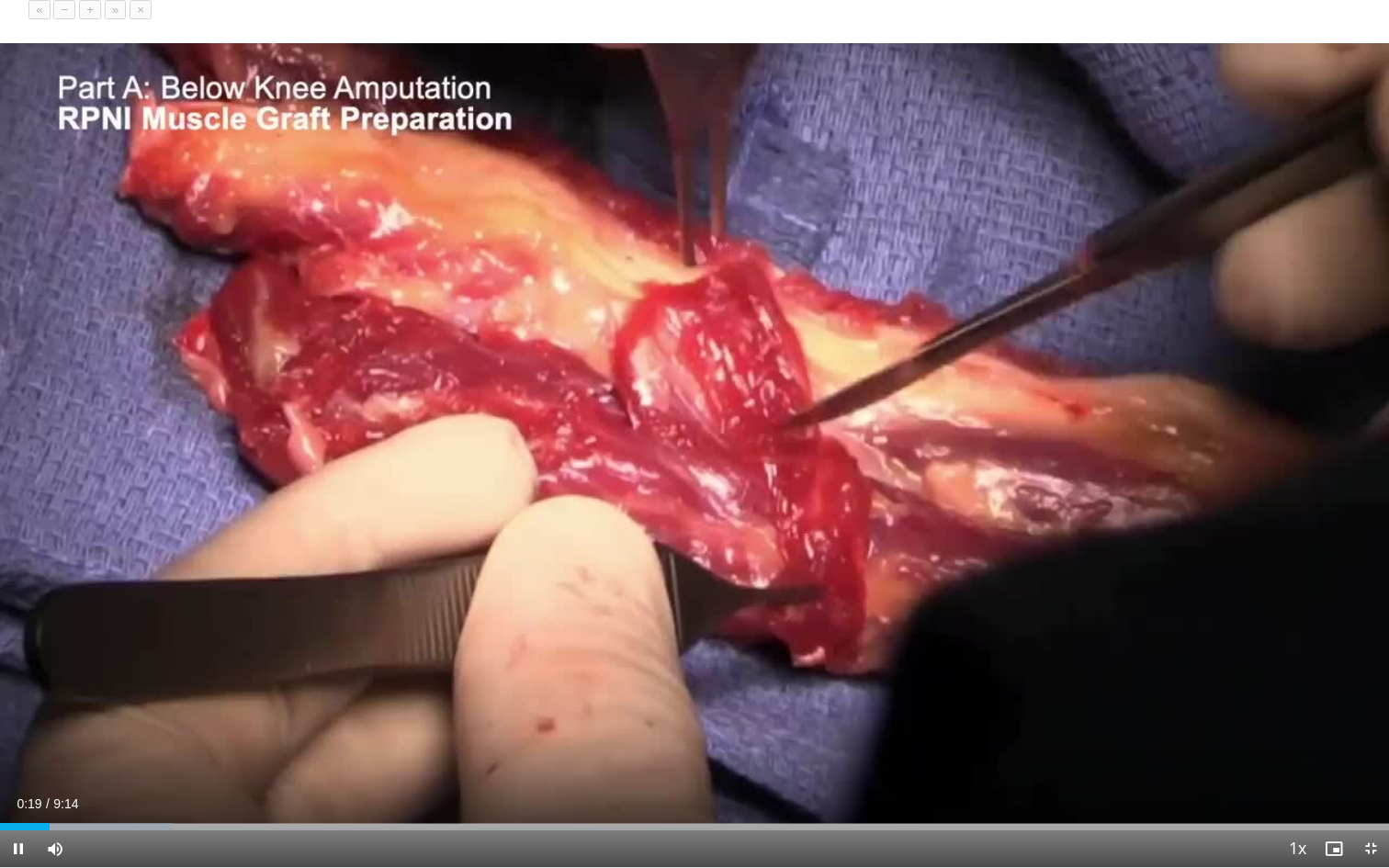 click on "+" at bounding box center (90, 9) 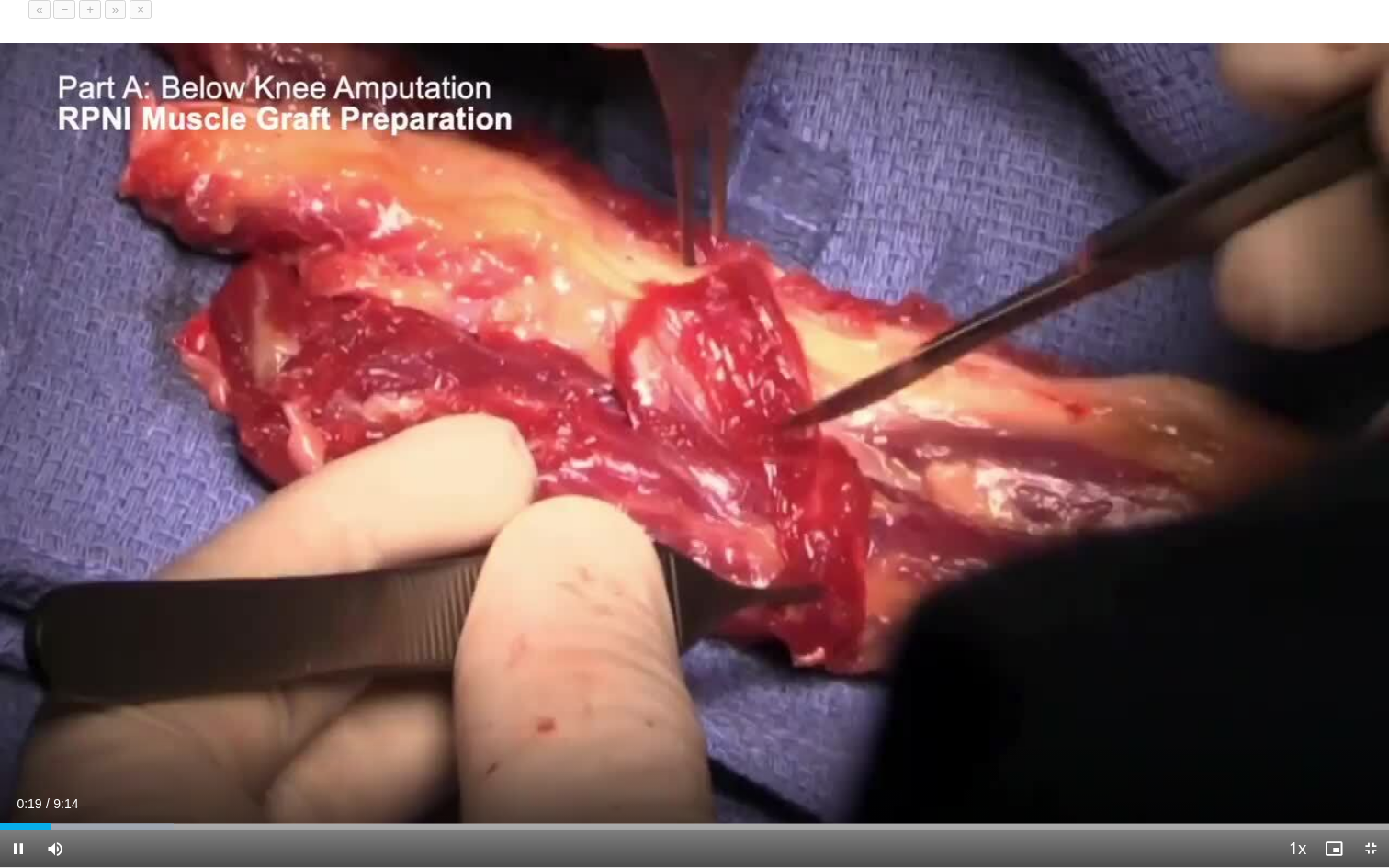 click on "+" at bounding box center [90, 9] 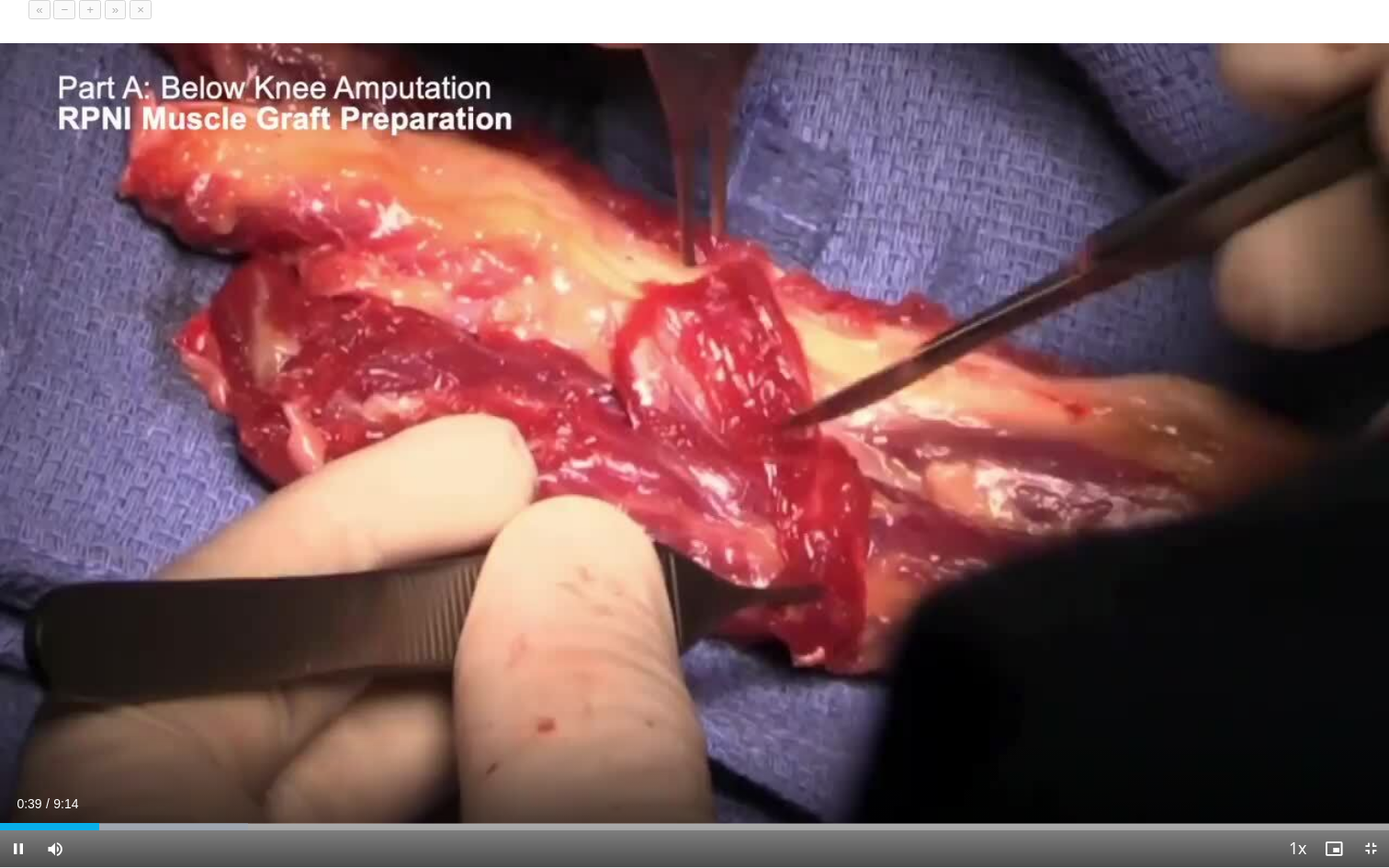 click on "−" at bounding box center [64, 9] 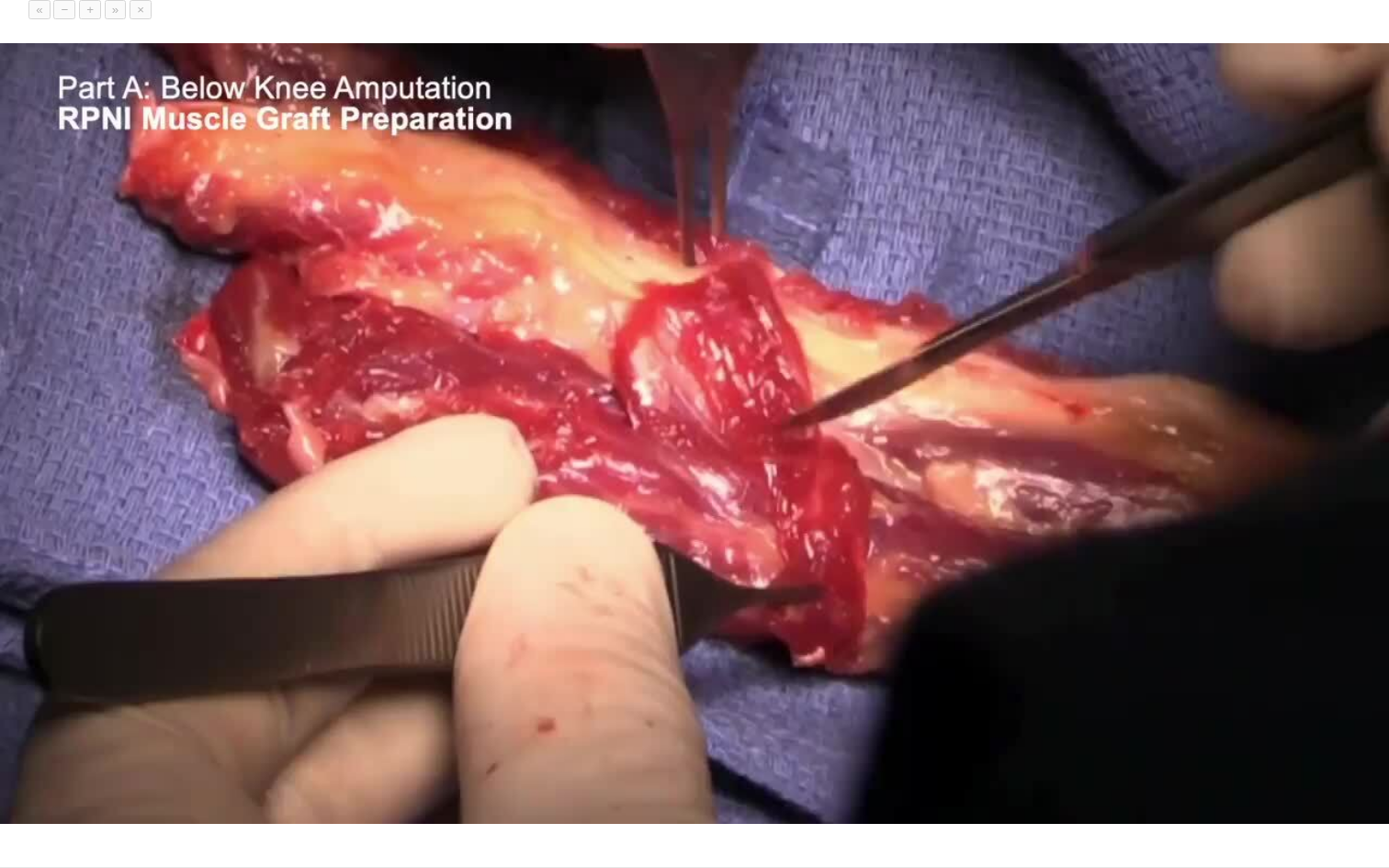 click on "−" at bounding box center (64, 9) 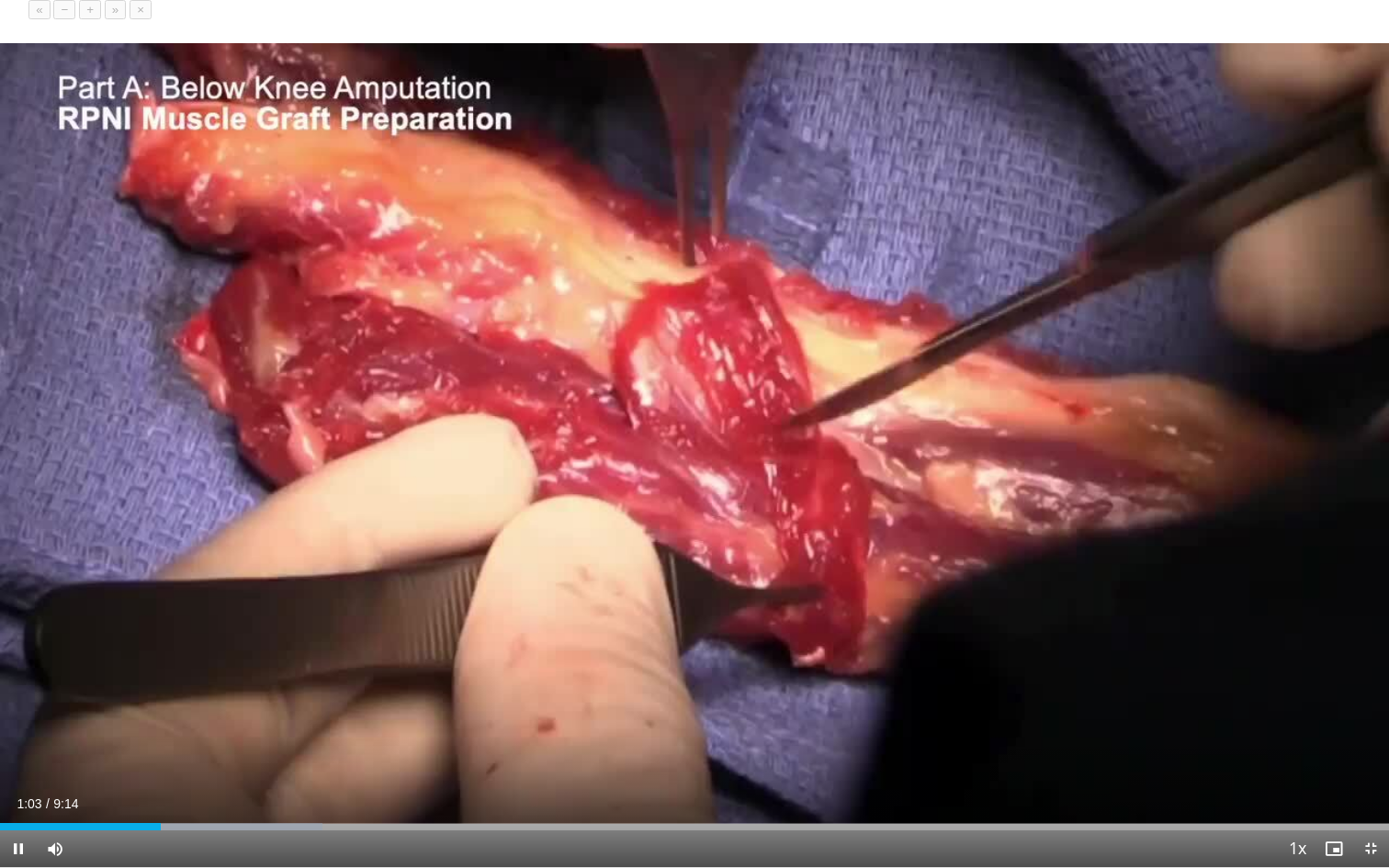 click on "−" at bounding box center (64, 9) 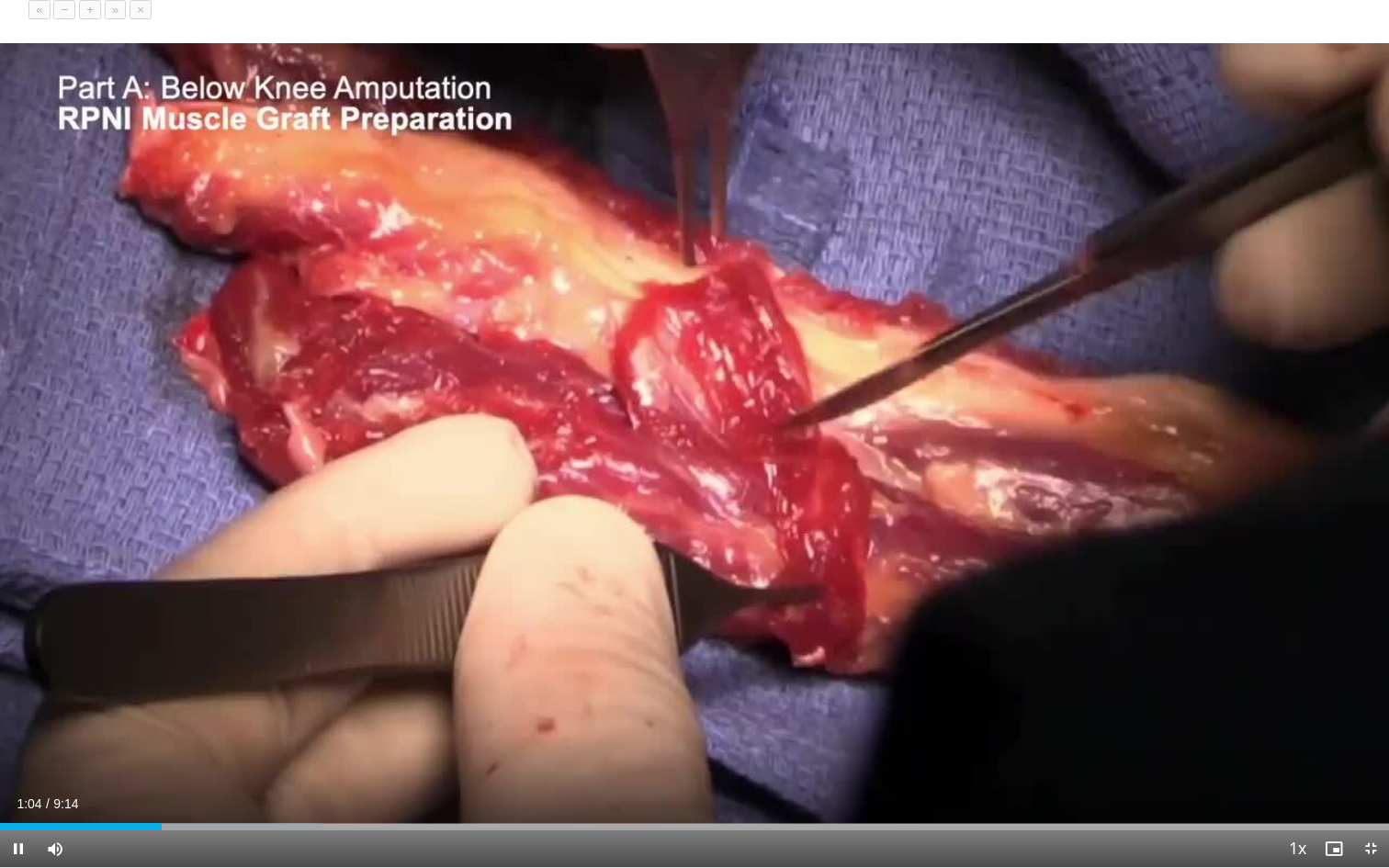 click on "−" at bounding box center (64, 9) 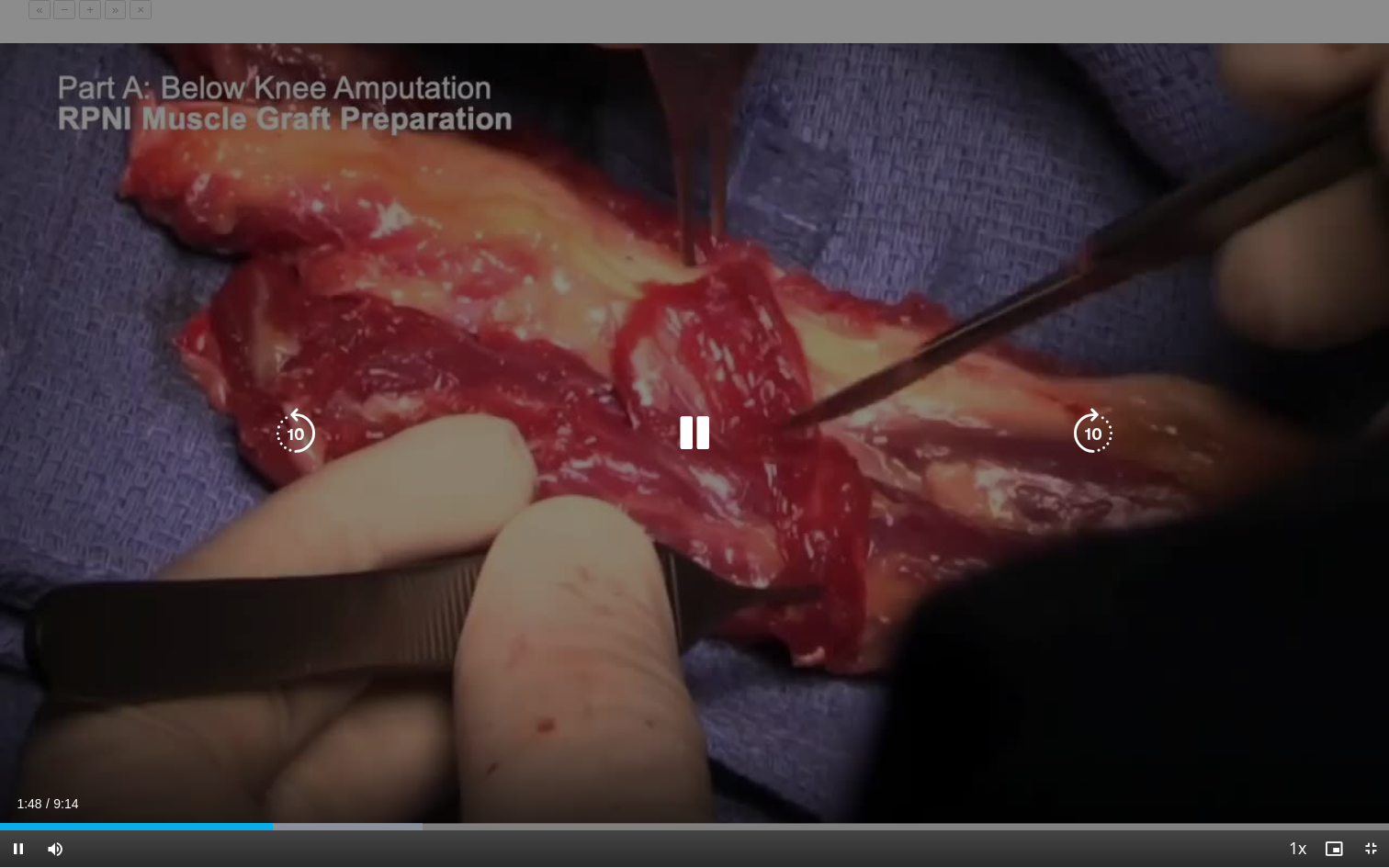 click at bounding box center [694, 434] 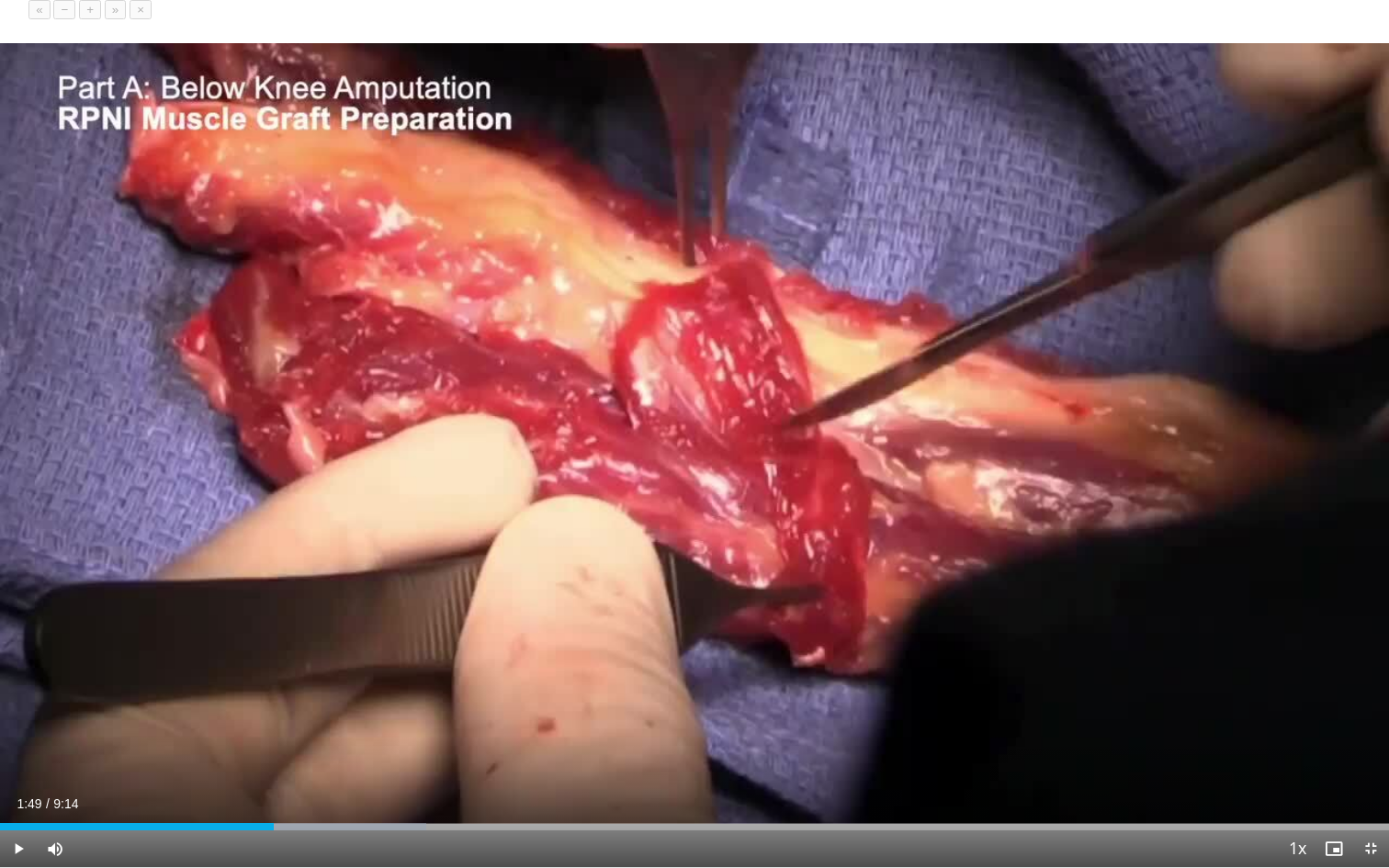 type 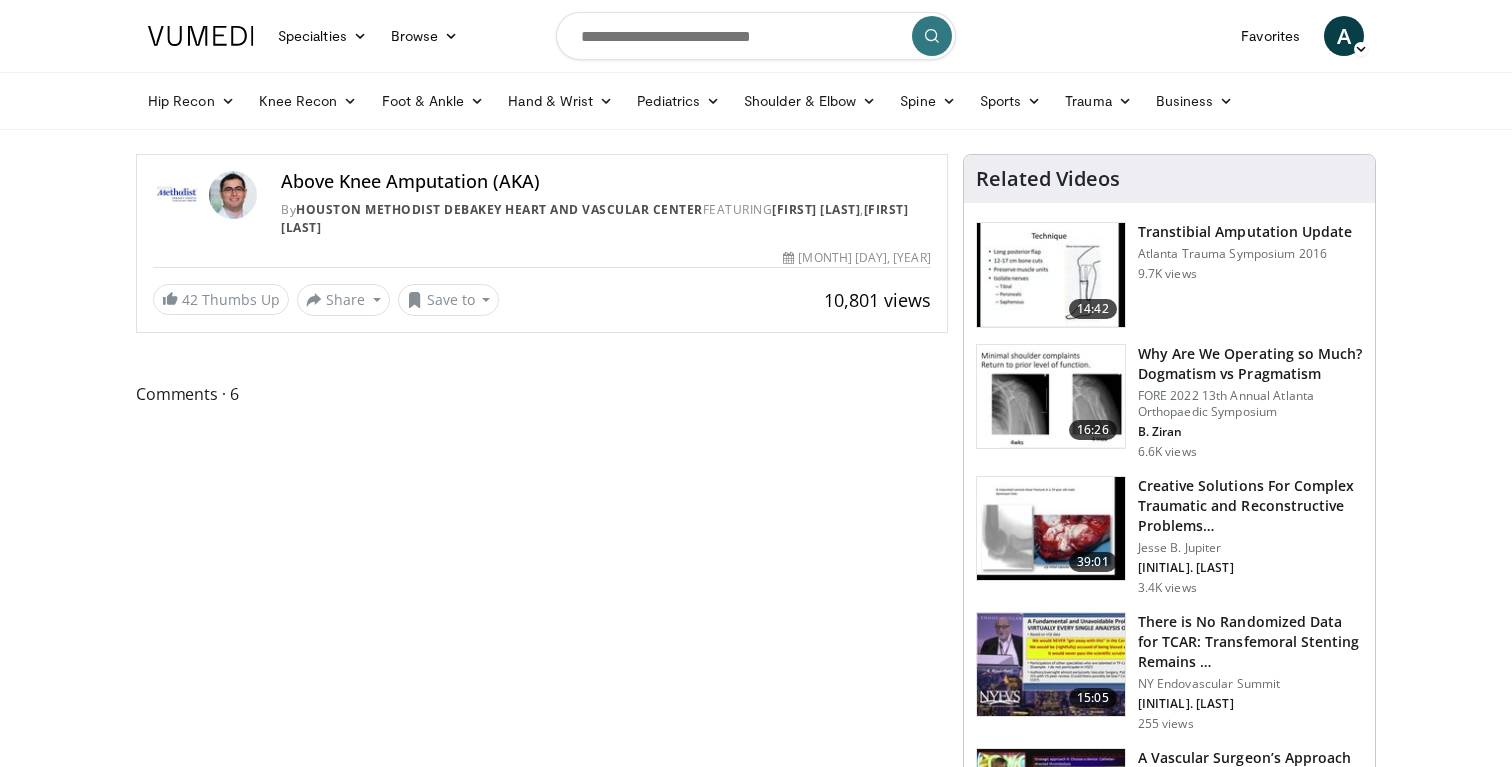 scroll, scrollTop: 0, scrollLeft: 0, axis: both 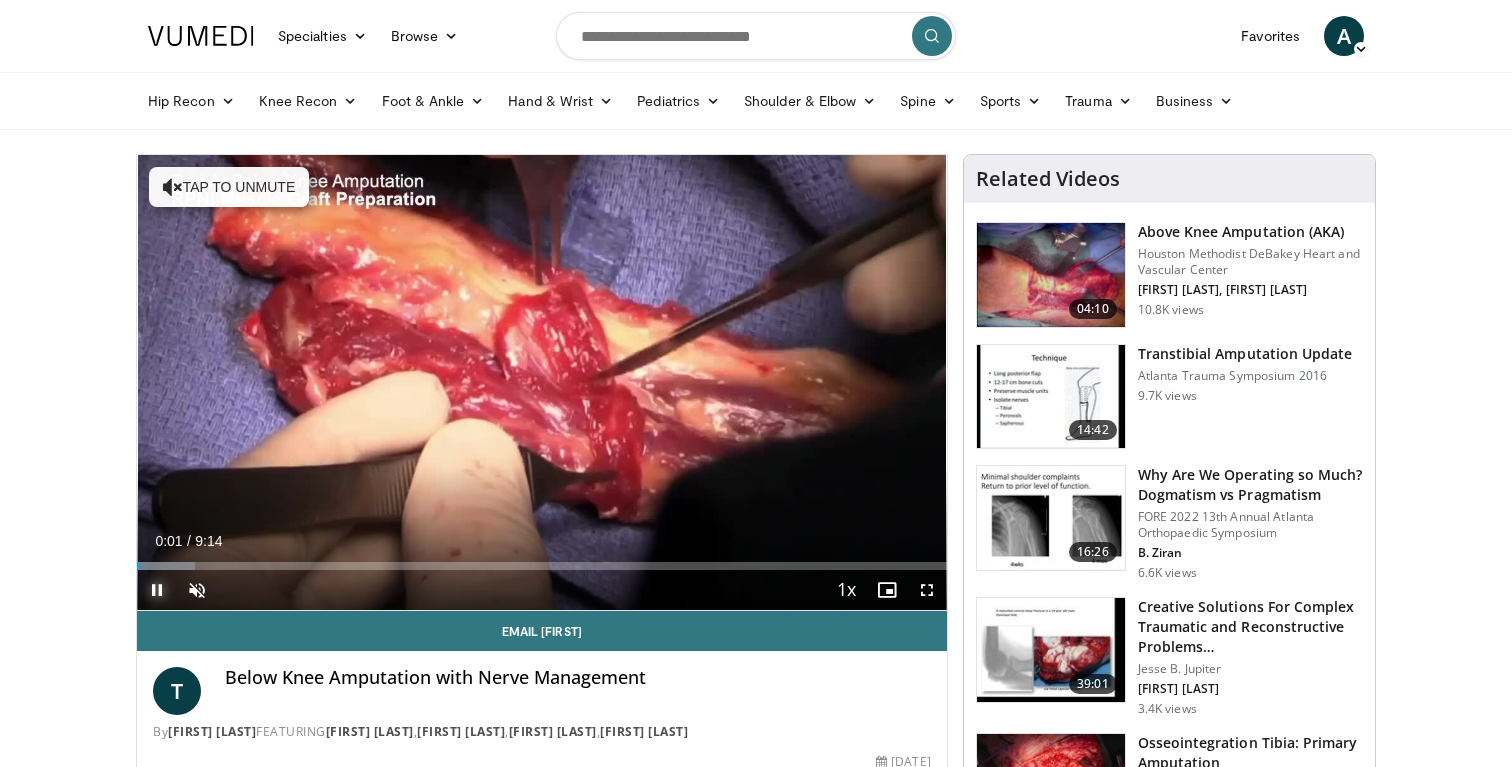 click at bounding box center (157, 590) 